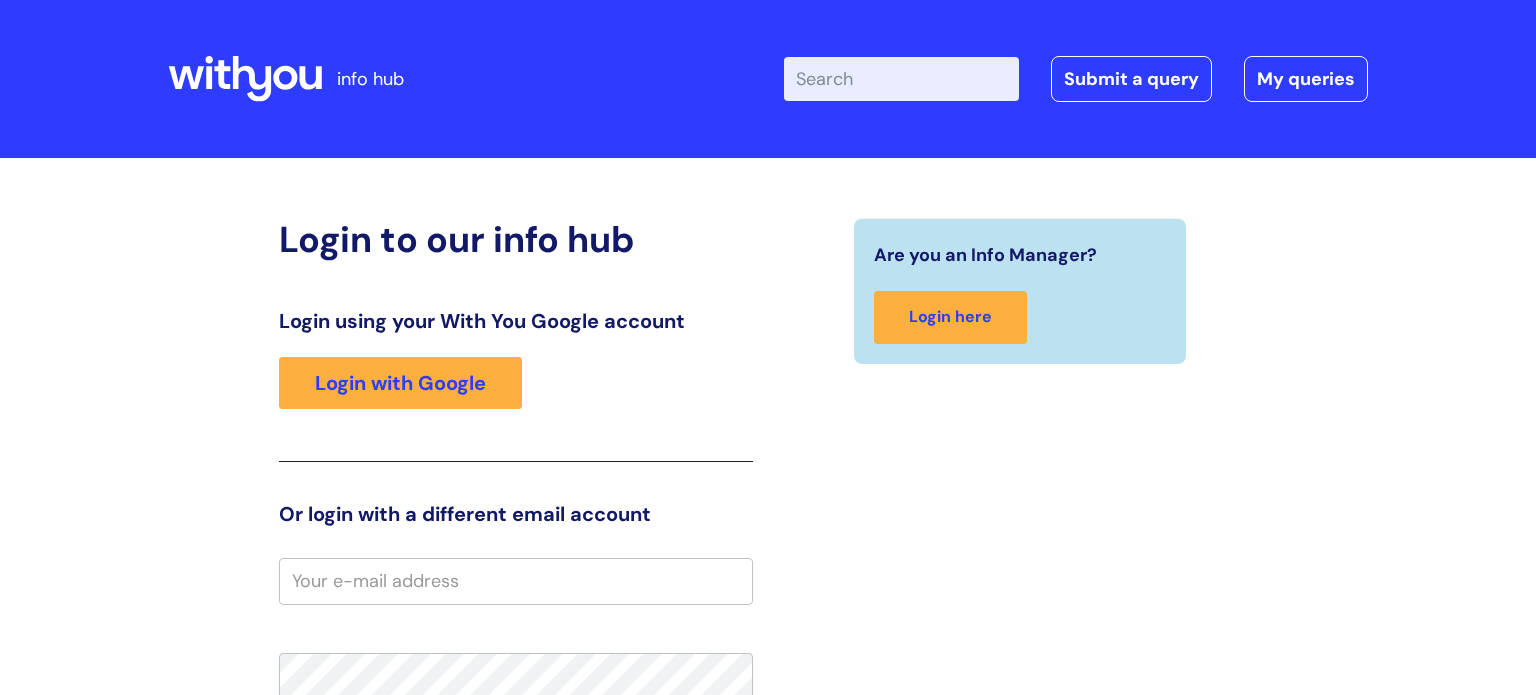 scroll, scrollTop: 0, scrollLeft: 0, axis: both 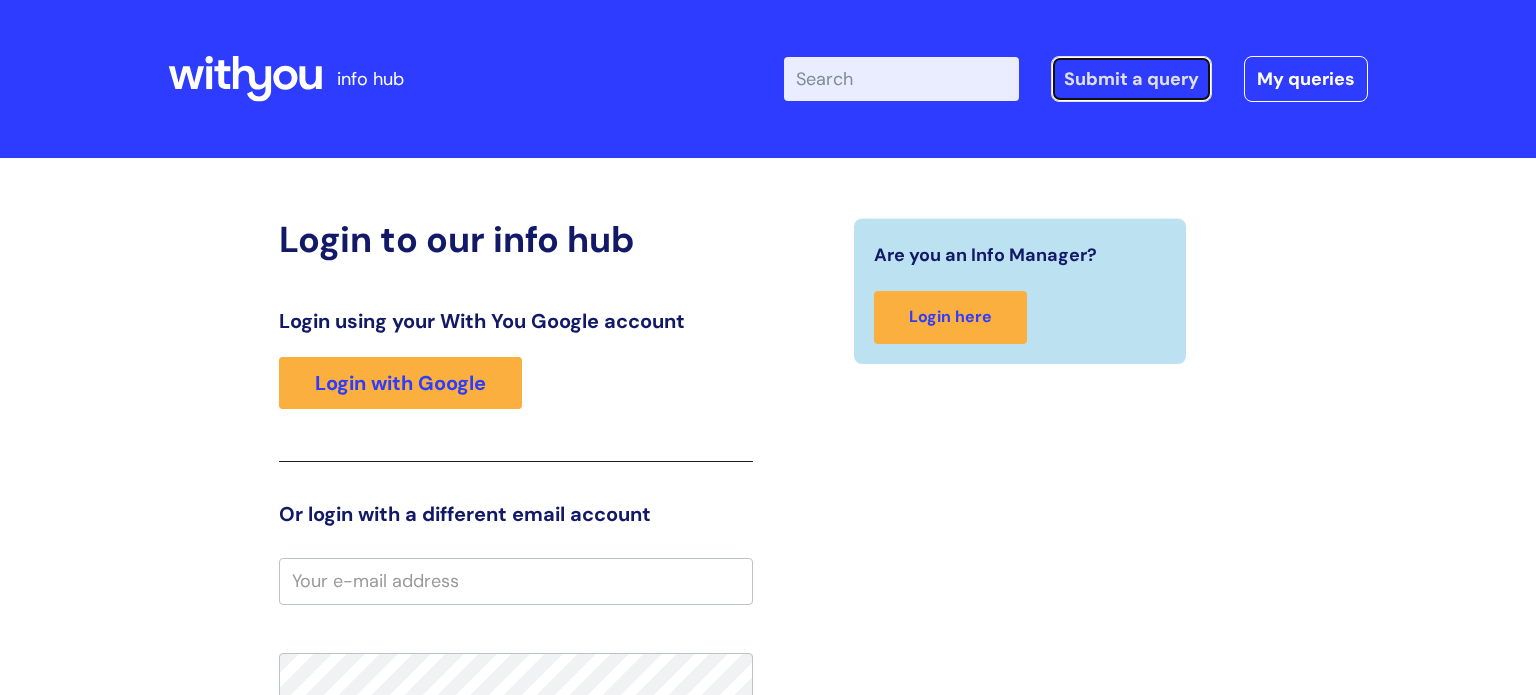 click on "Submit a query" at bounding box center (1131, 79) 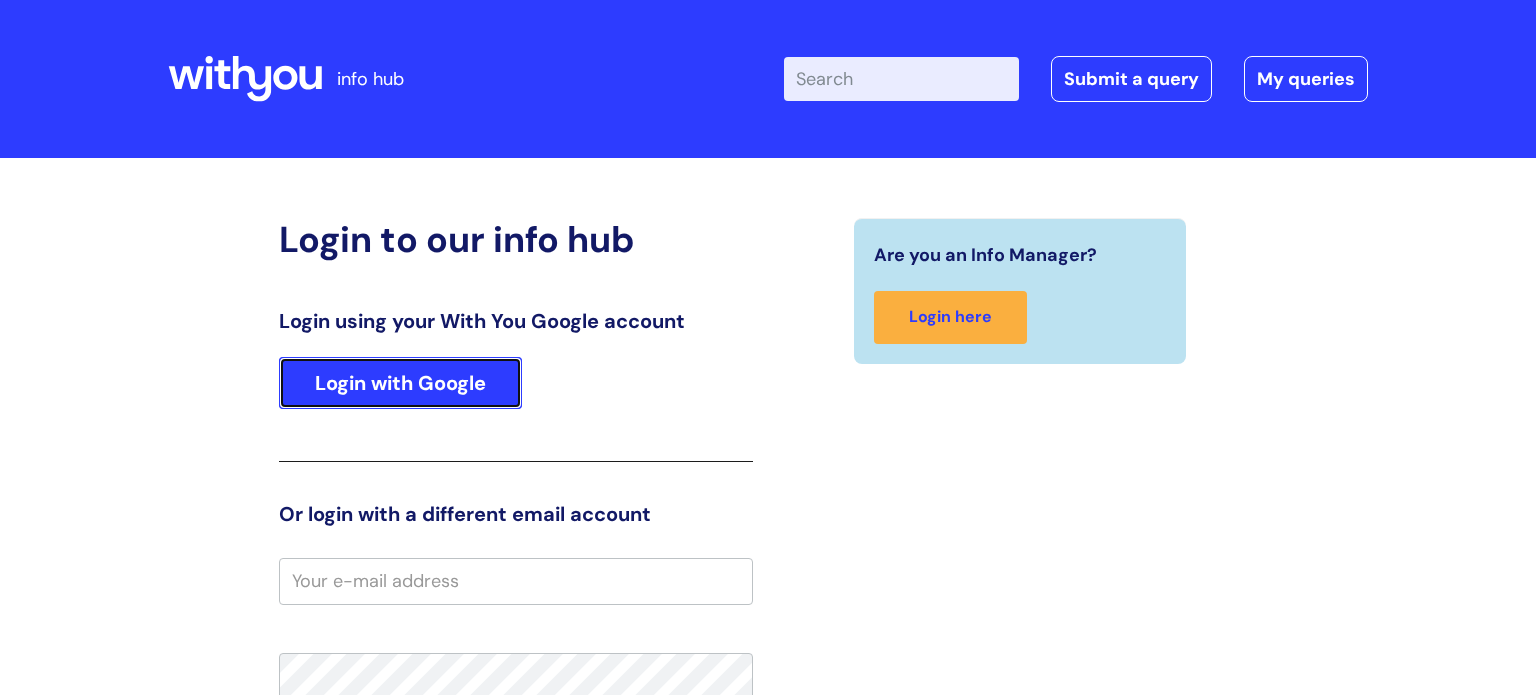 click on "Login with Google" at bounding box center (400, 383) 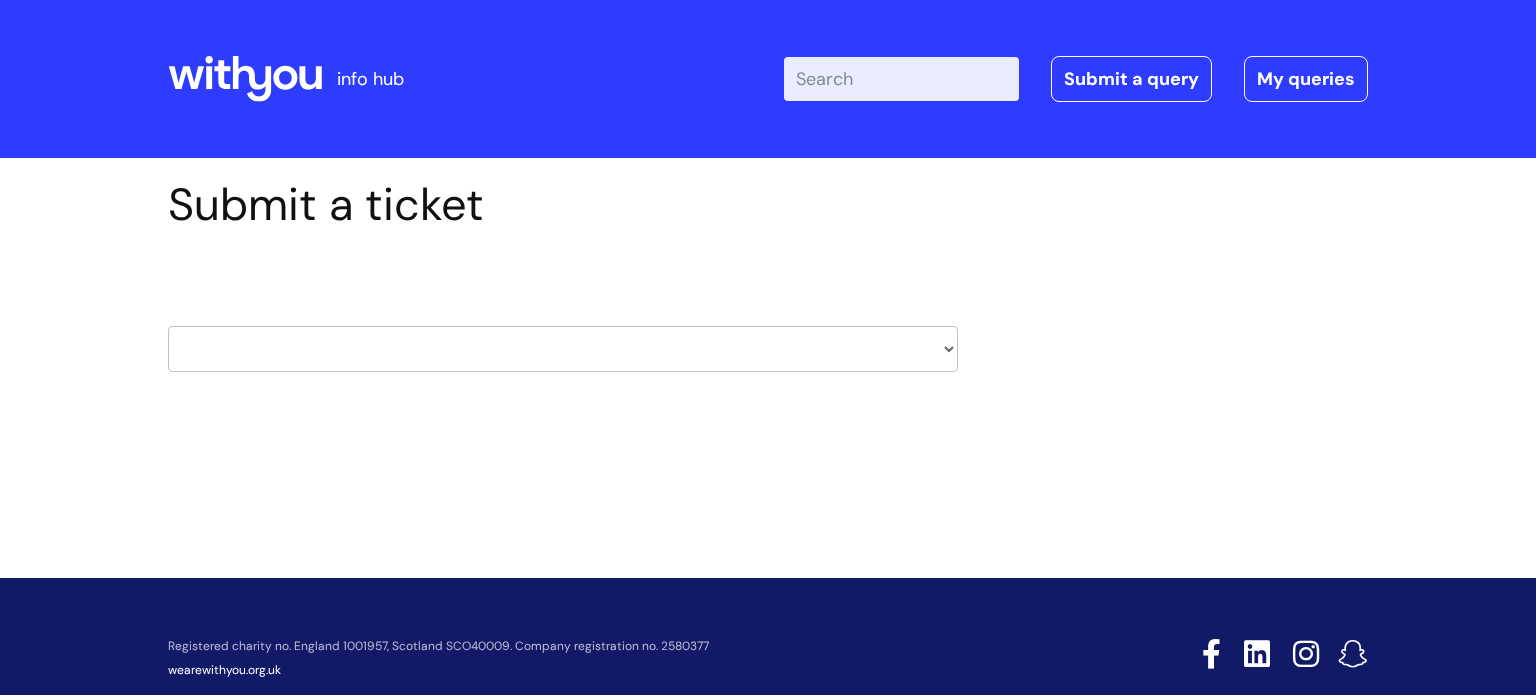 scroll, scrollTop: 0, scrollLeft: 0, axis: both 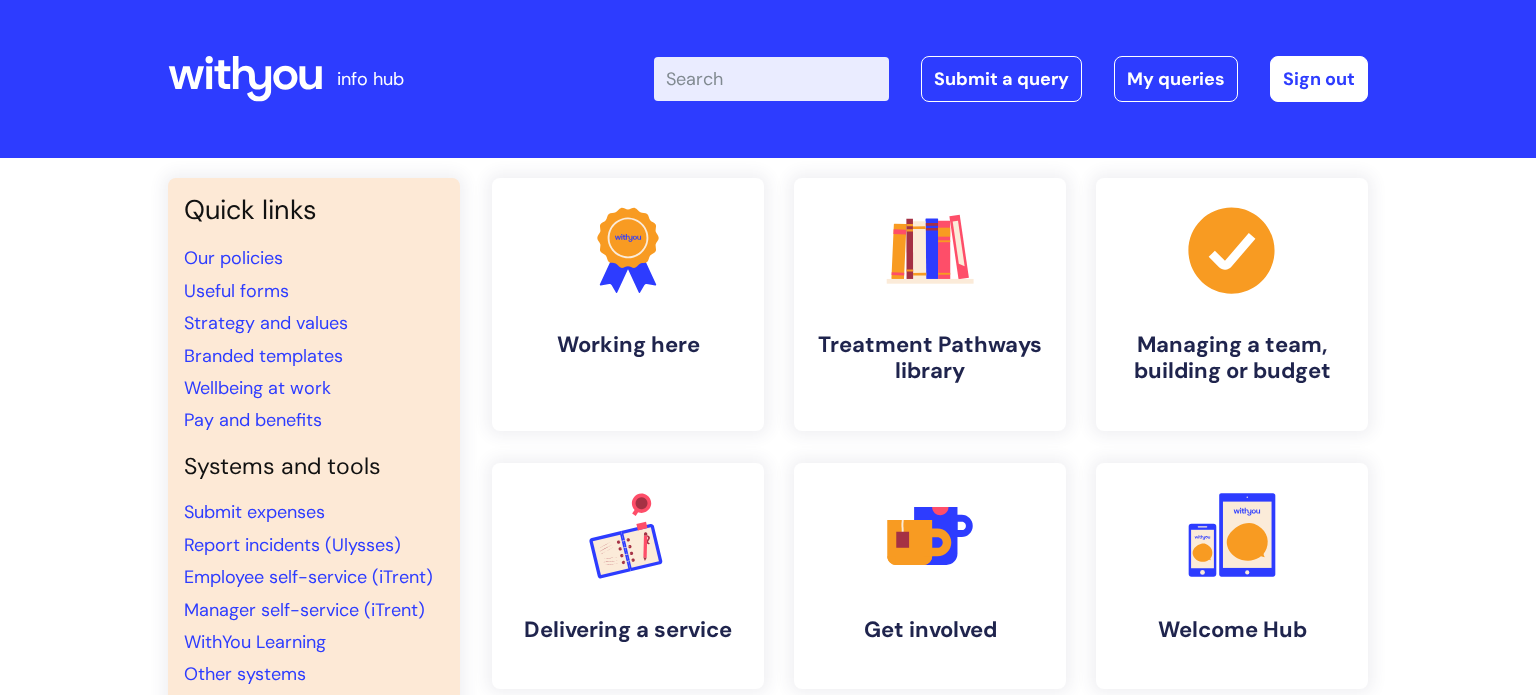 click on "Enter your search term here...
Search
Submit a query
My queries
Welcome  [FIRST] [LAST]     |   -  Sign out" at bounding box center [917, 79] 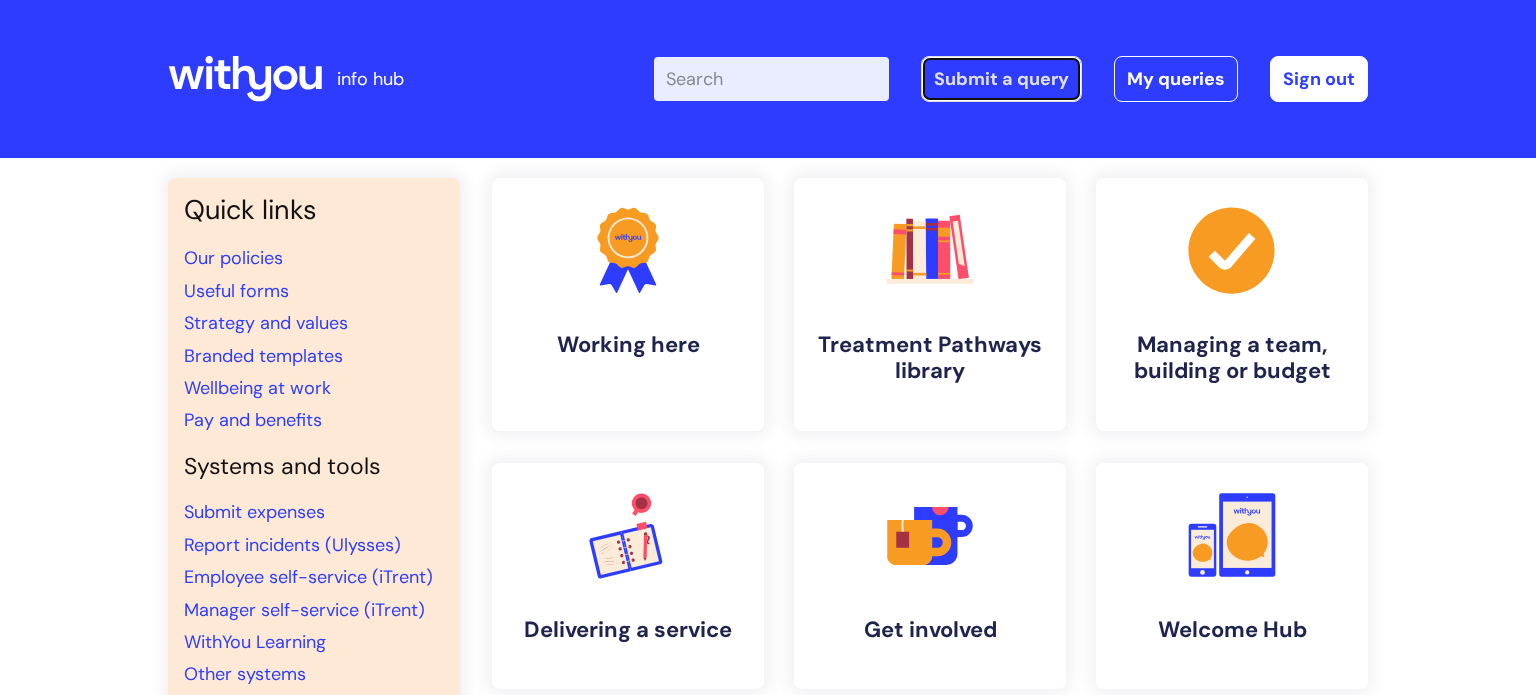 click on "Submit a query" at bounding box center (1001, 79) 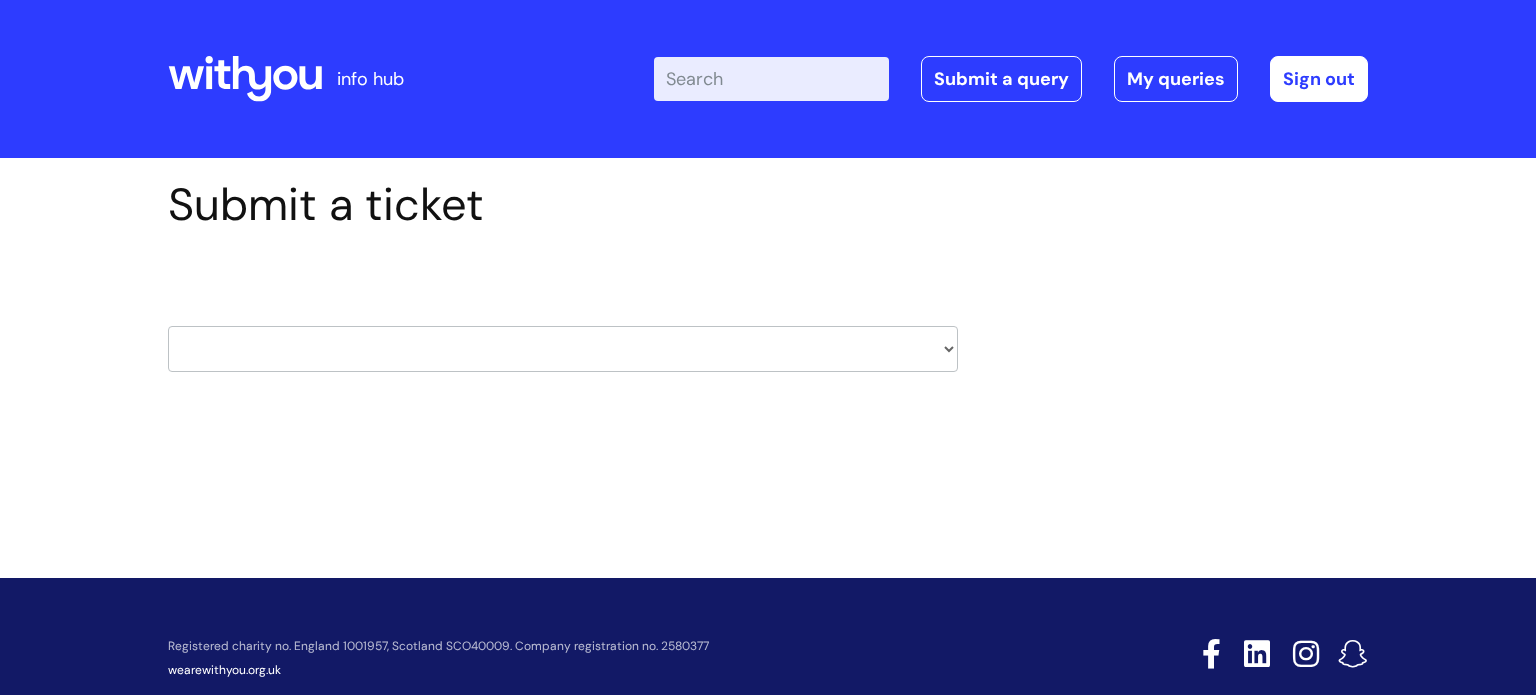 scroll, scrollTop: 0, scrollLeft: 0, axis: both 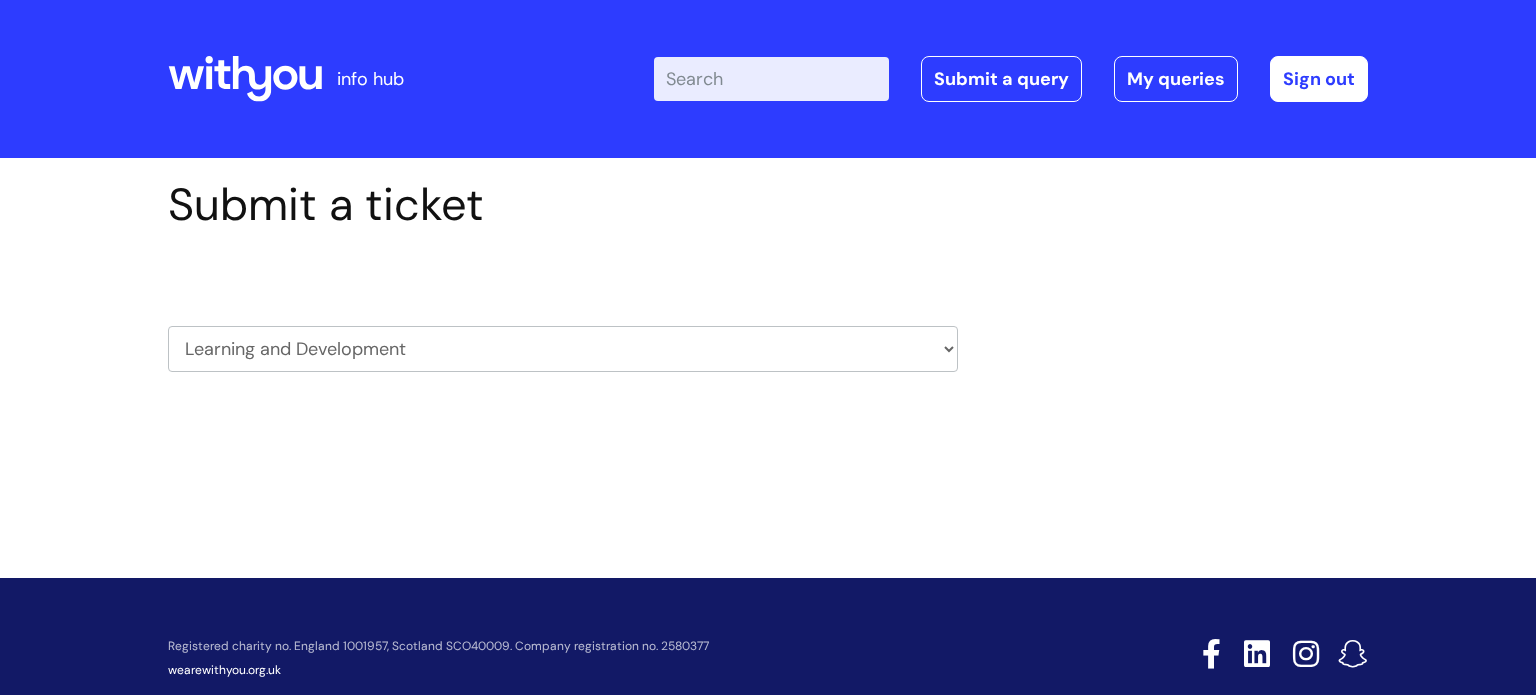 click on "HR / People
IT and Support
Clinical Drug Alerts
Finance Accounts
Data Support Team
Data Protection
External Communications
Learning and Development
Information Requests & Reports - Data Analysts
Insurance
Internal Communications
Pensions
Surrey NHS Talking Therapies
Payroll
Safeguarding" at bounding box center (563, 349) 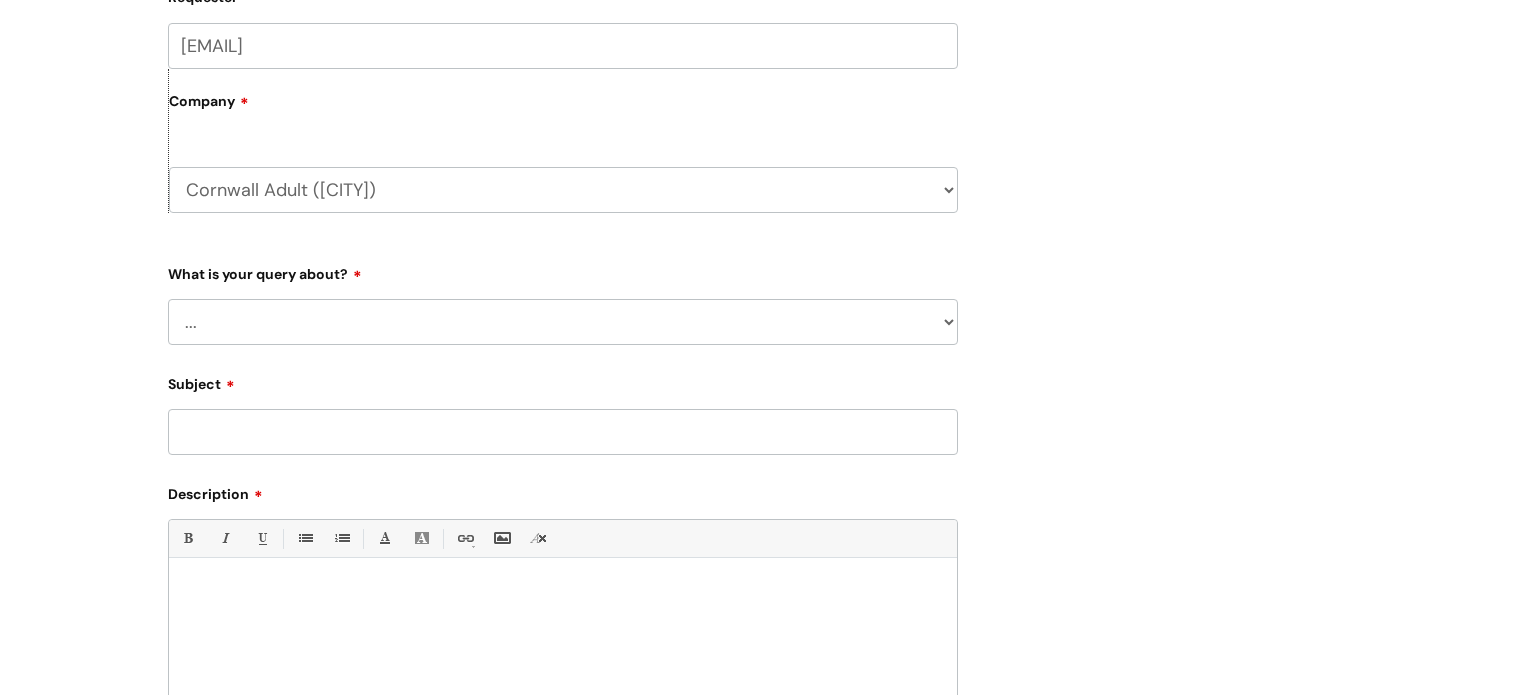 scroll, scrollTop: 438, scrollLeft: 0, axis: vertical 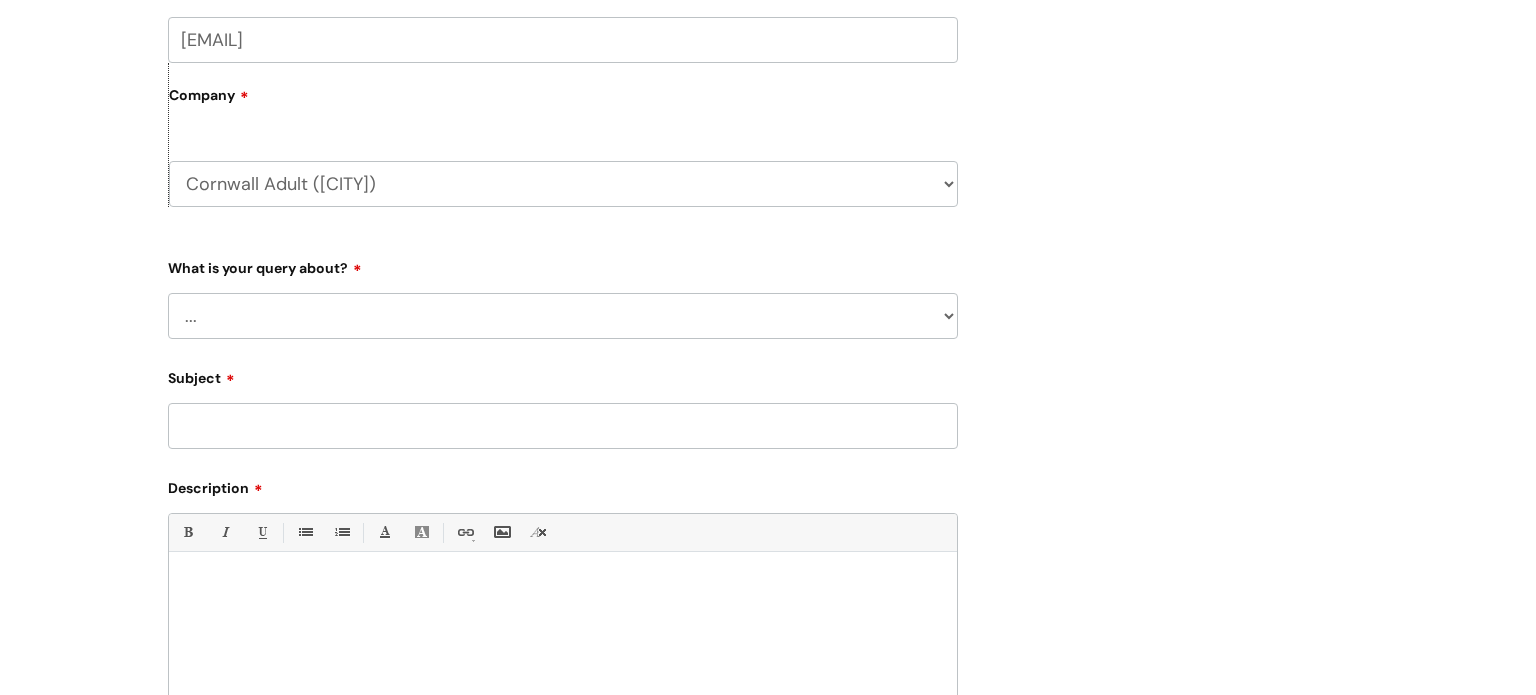 click on "...
Question about a training course or session booking
Ask about apprenticeships, courses or qualifications
Can’t log in or access learning
Question about mandatory or required training
Manager support – help for my team or service, training report requests
Give feedback
Something else / not listed here" at bounding box center (563, 316) 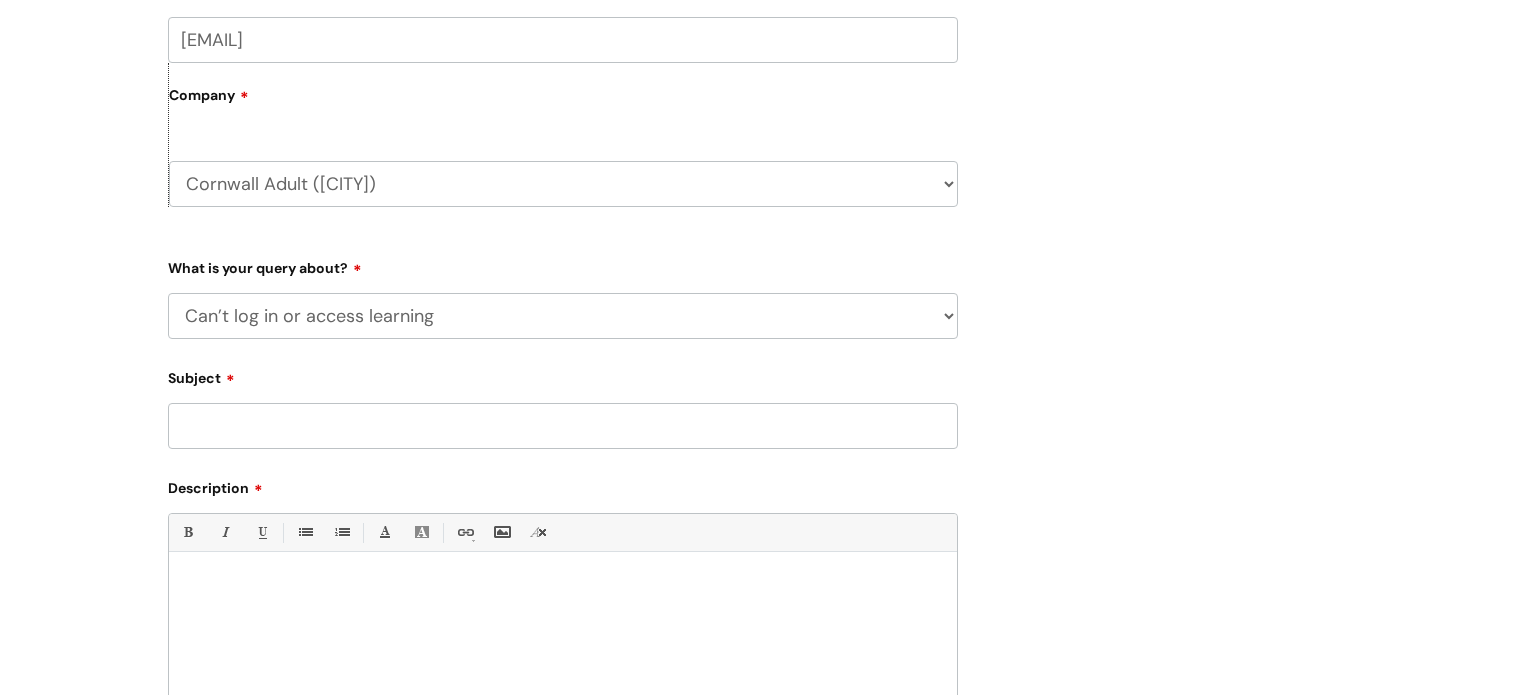 click on "...
Question about a training course or session booking
Ask about apprenticeships, courses or qualifications
Can’t log in or access learning
Question about mandatory or required training
Manager support – help for my team or service, training report requests
Give feedback
Something else / not listed here" at bounding box center (563, 316) 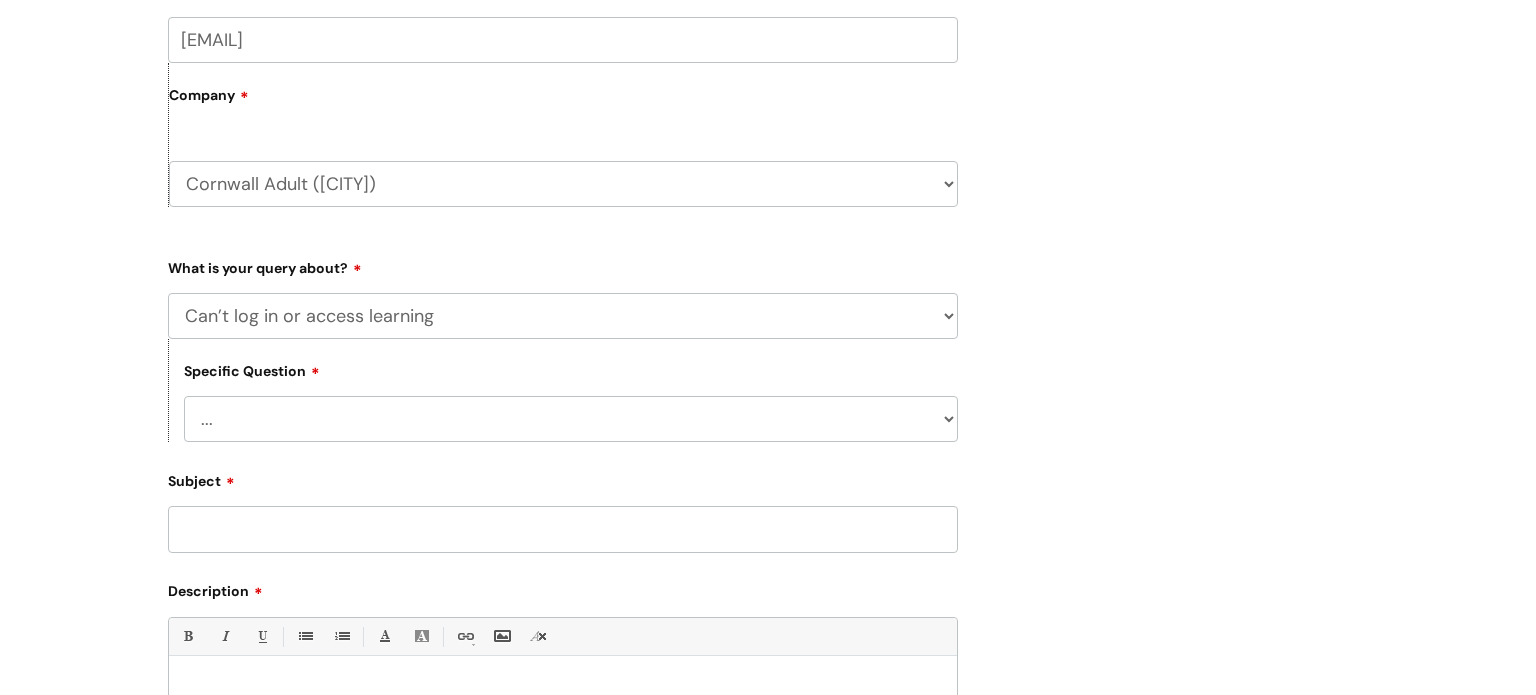 click on "... Issue accessing WithYou Learning Issue accessing an internal course Issue accessing an external course WithYou Learning navigation help" at bounding box center [571, 419] 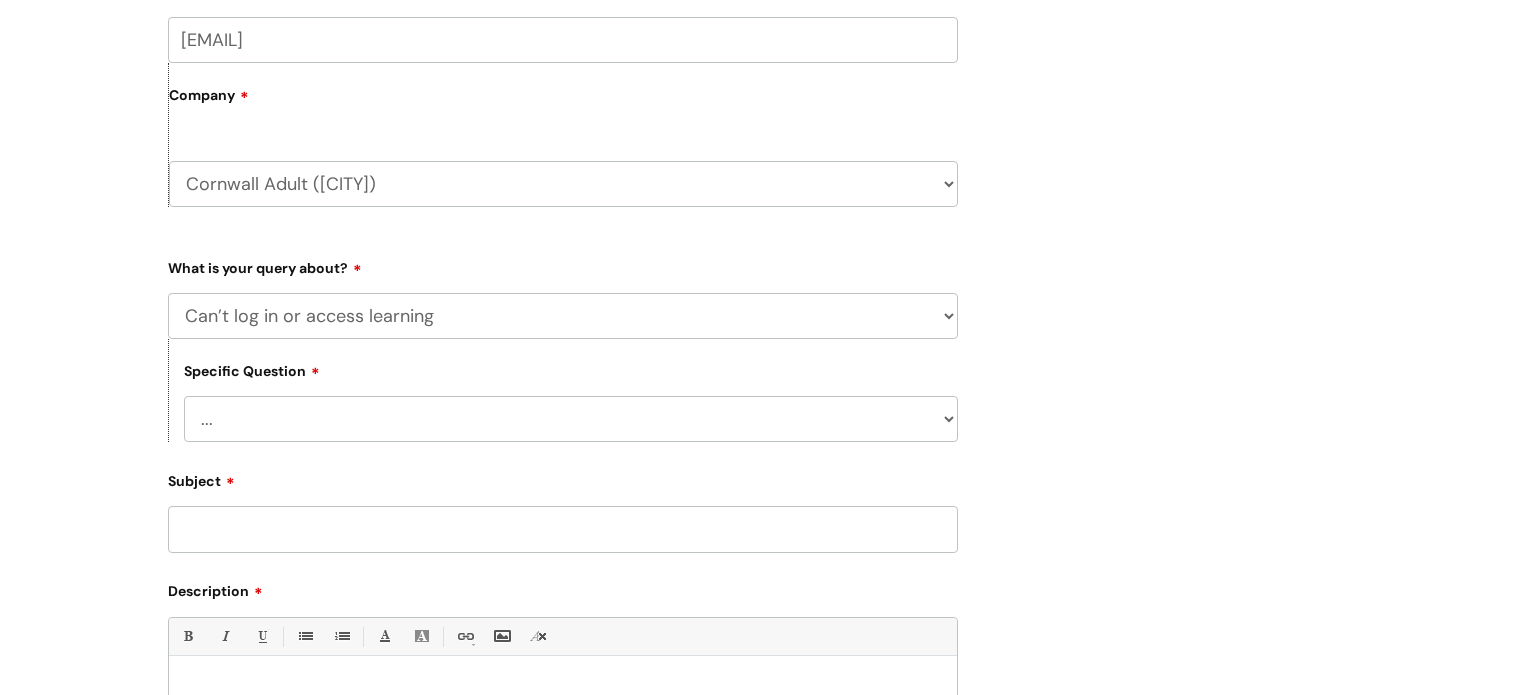 select on "Issue accessing WithYou Learning" 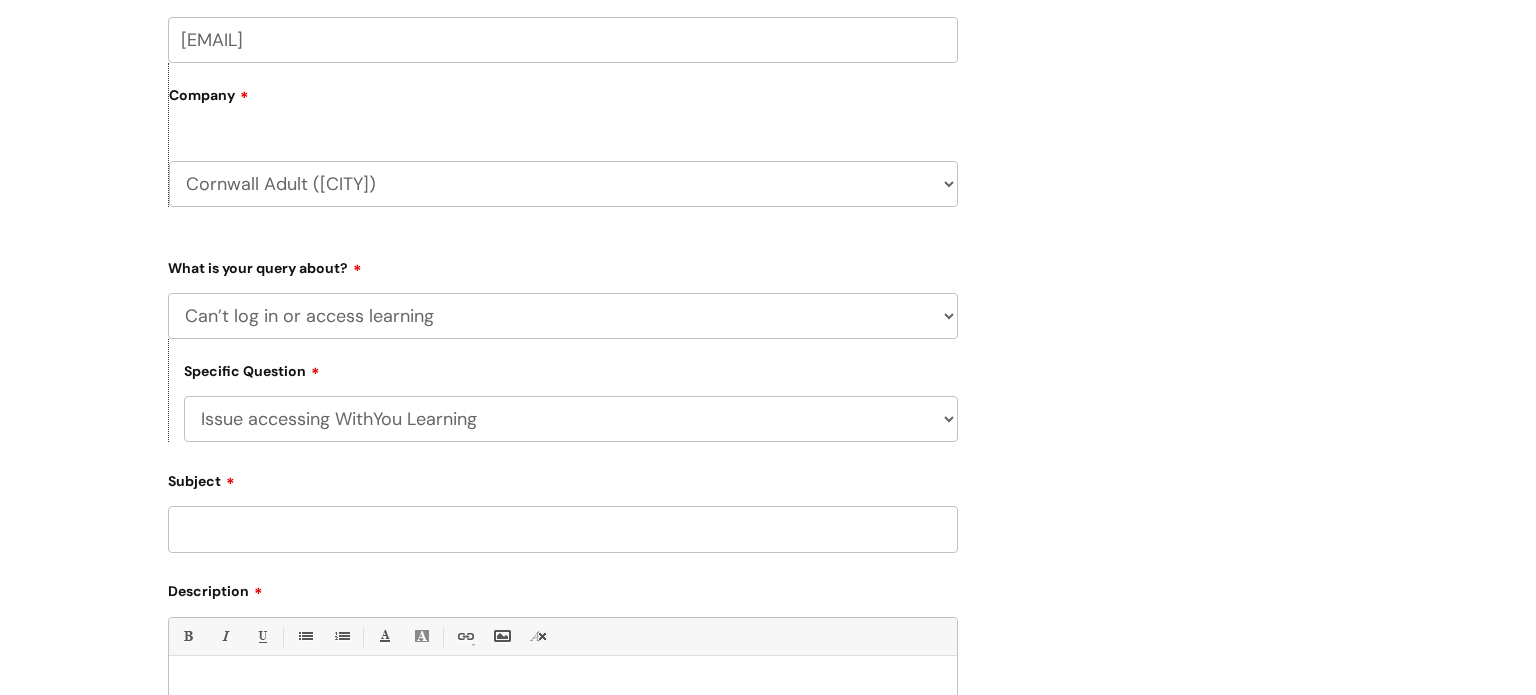 click on "... Issue accessing WithYou Learning Issue accessing an internal course Issue accessing an external course WithYou Learning navigation help" at bounding box center [571, 419] 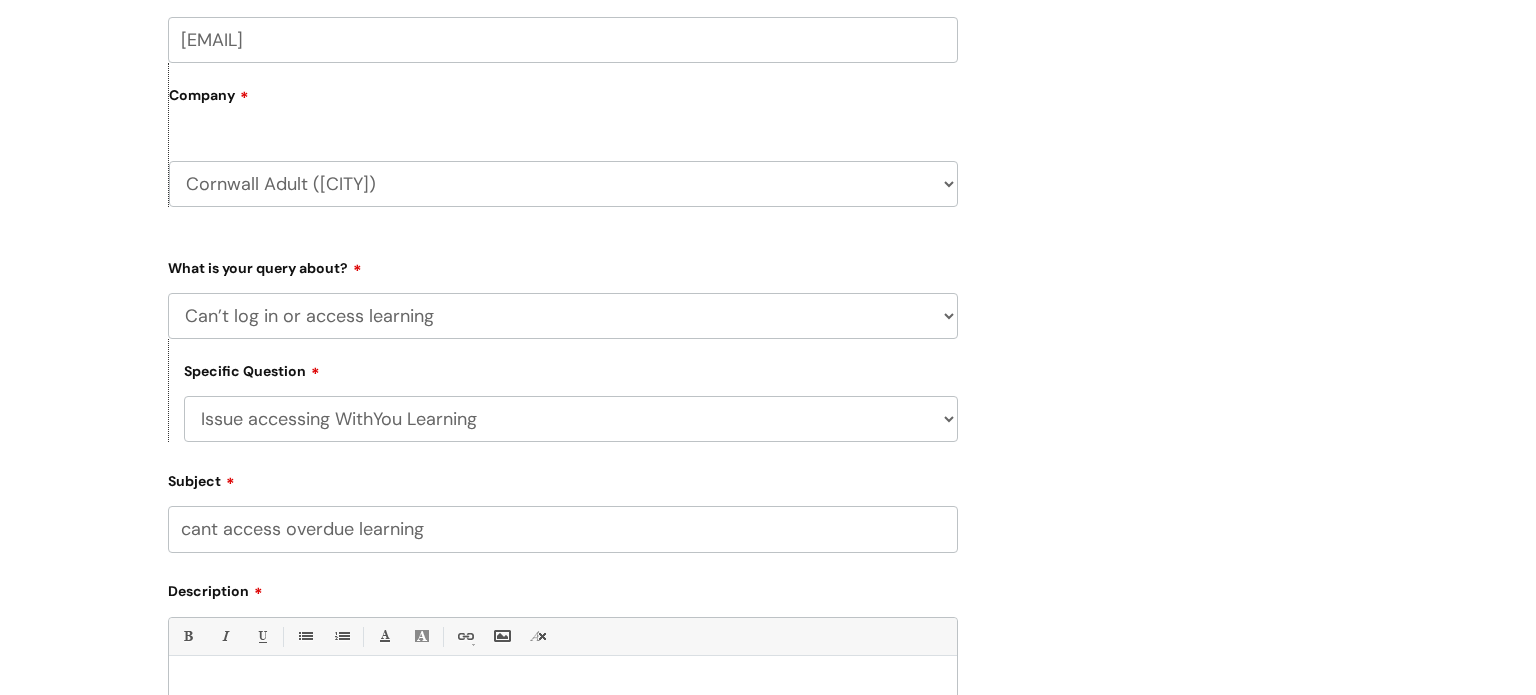 type on "cant access overdue learning" 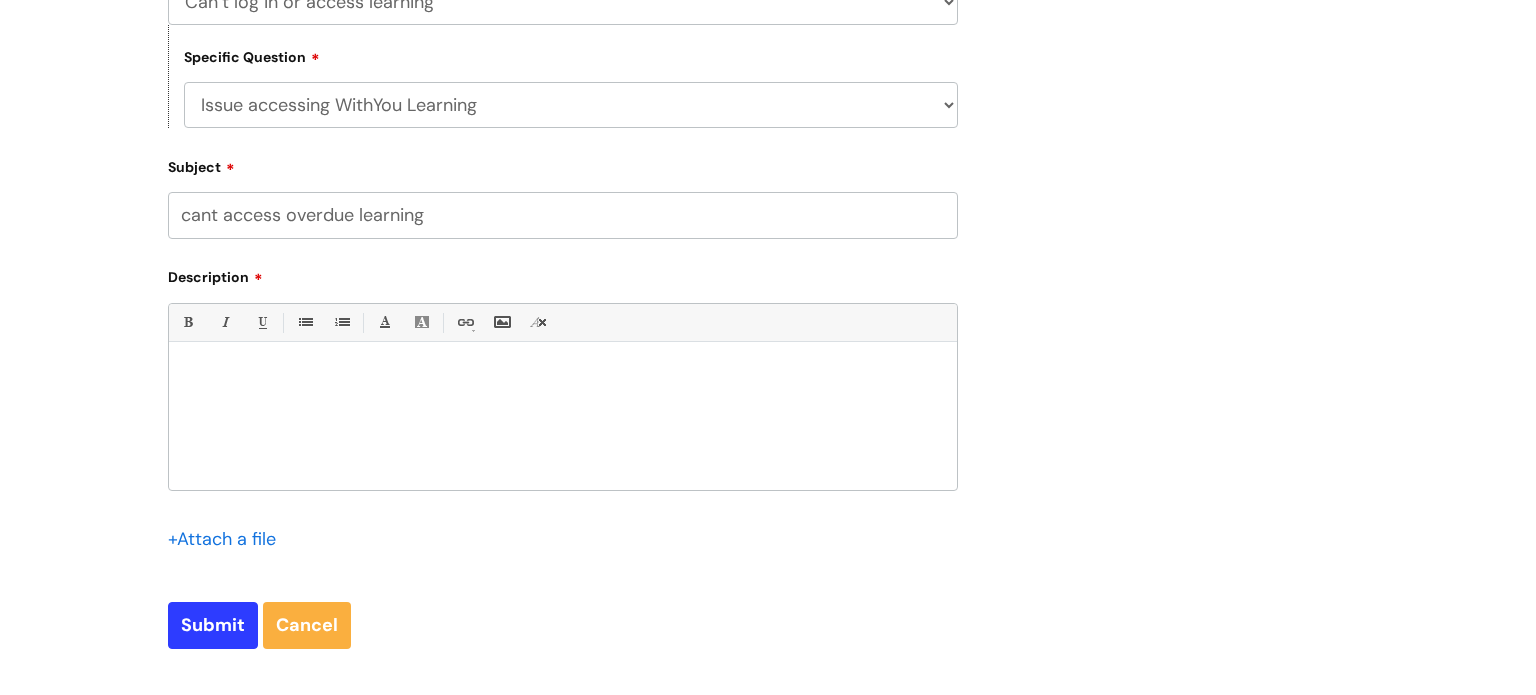 scroll, scrollTop: 767, scrollLeft: 0, axis: vertical 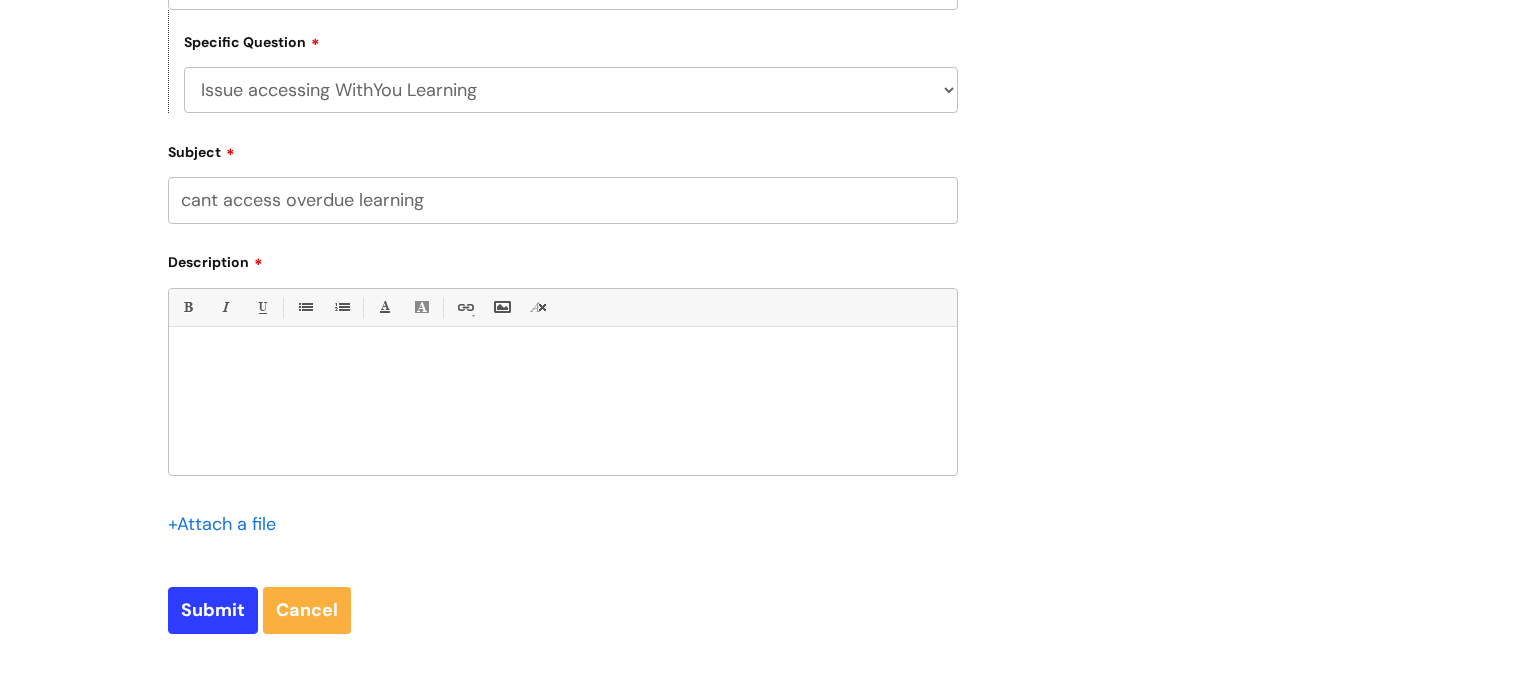click at bounding box center [563, 406] 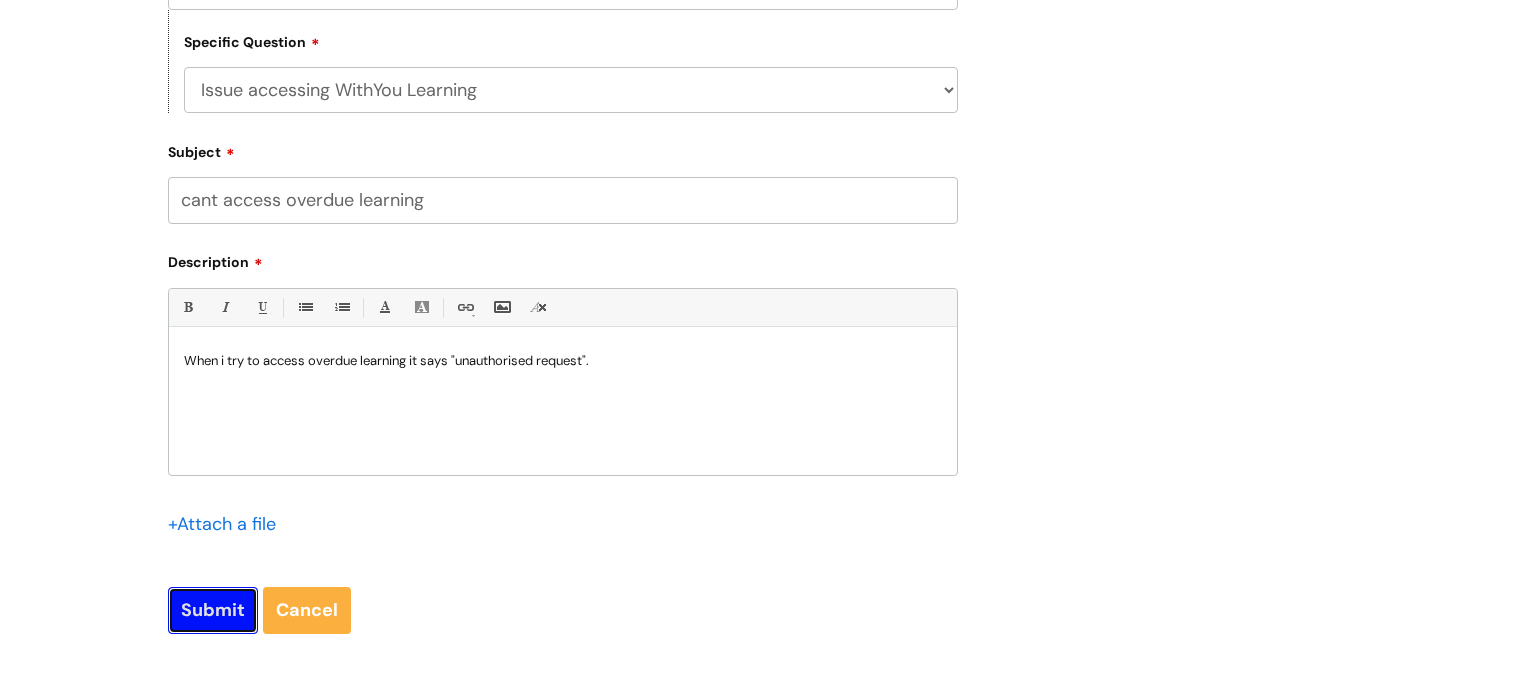 click on "Submit" at bounding box center [213, 610] 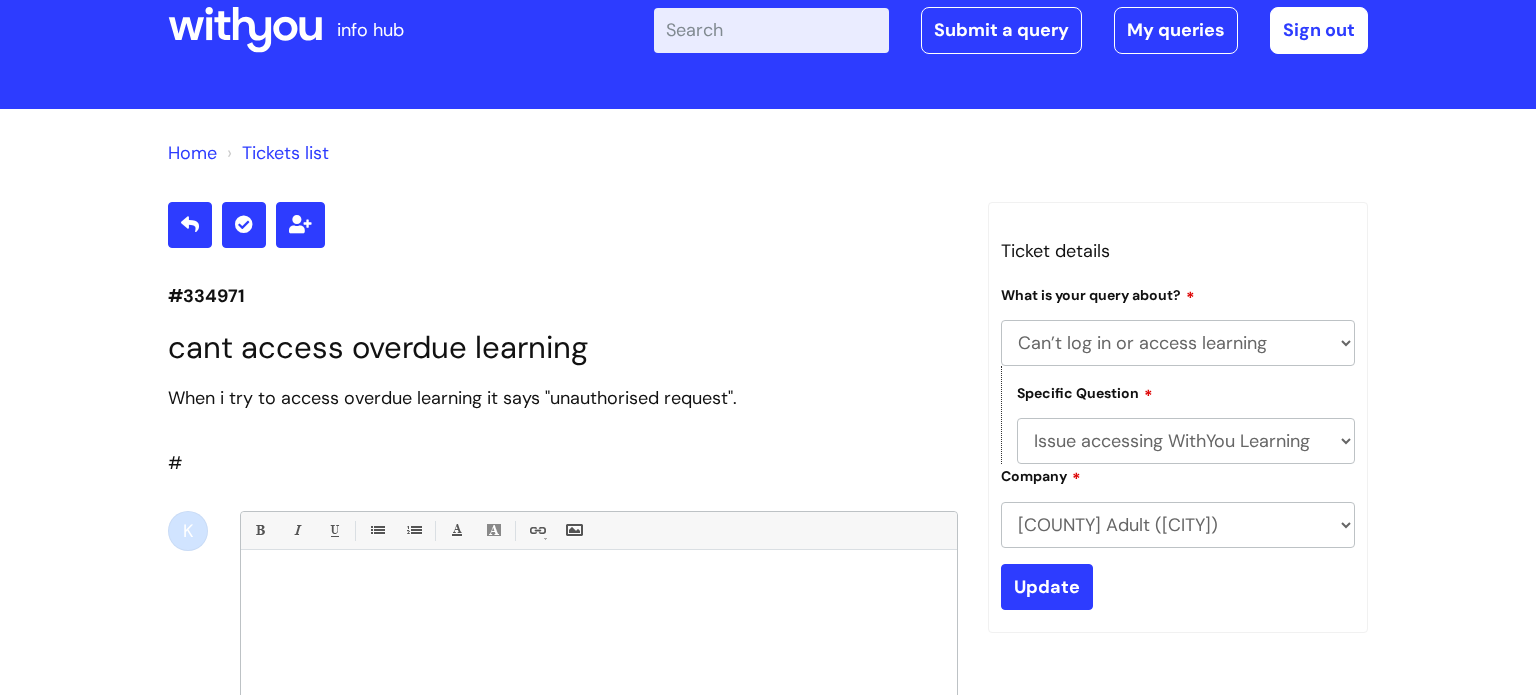 scroll, scrollTop: 75, scrollLeft: 0, axis: vertical 